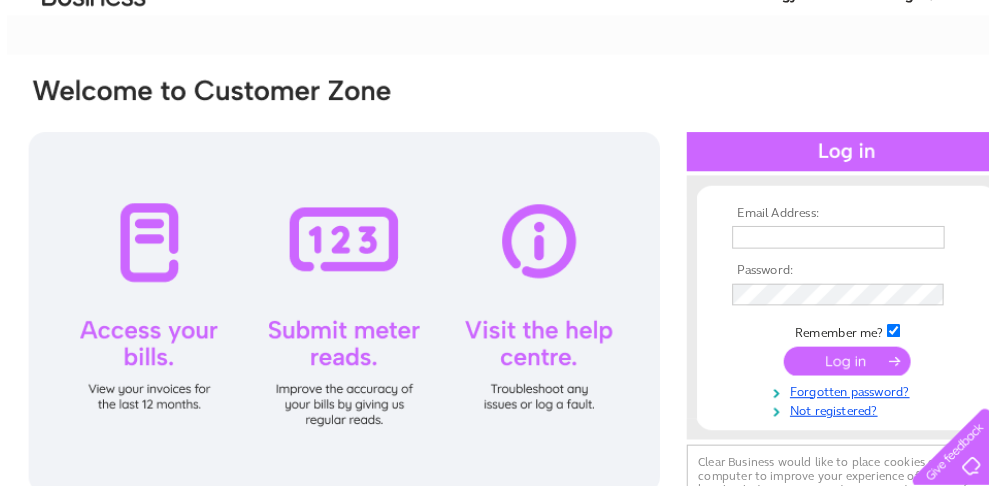 scroll, scrollTop: 98, scrollLeft: 0, axis: vertical 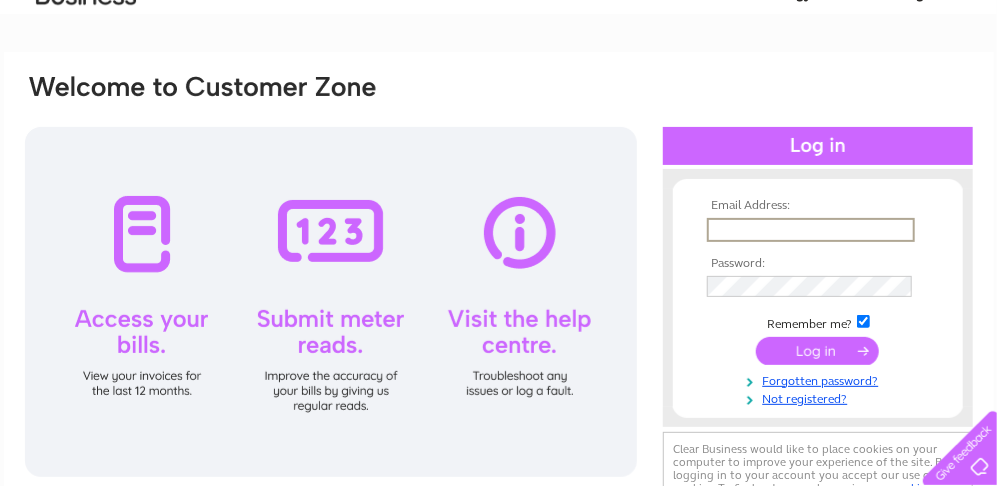 click at bounding box center (811, 230) 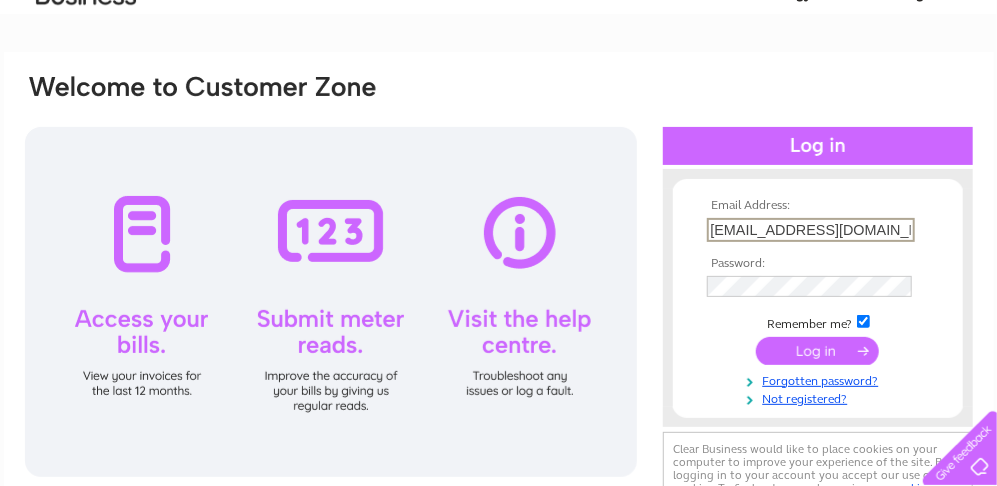 type on "[EMAIL_ADDRESS][DOMAIN_NAME]" 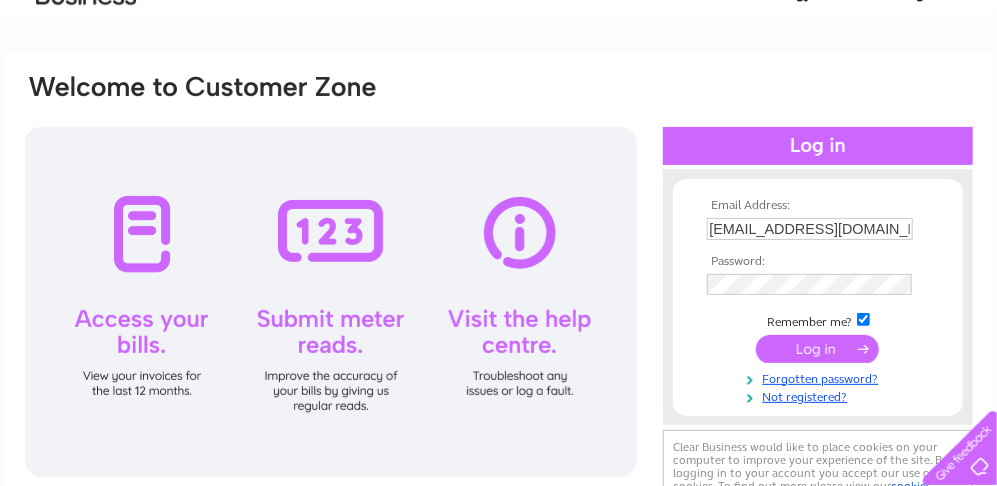 click at bounding box center (817, 349) 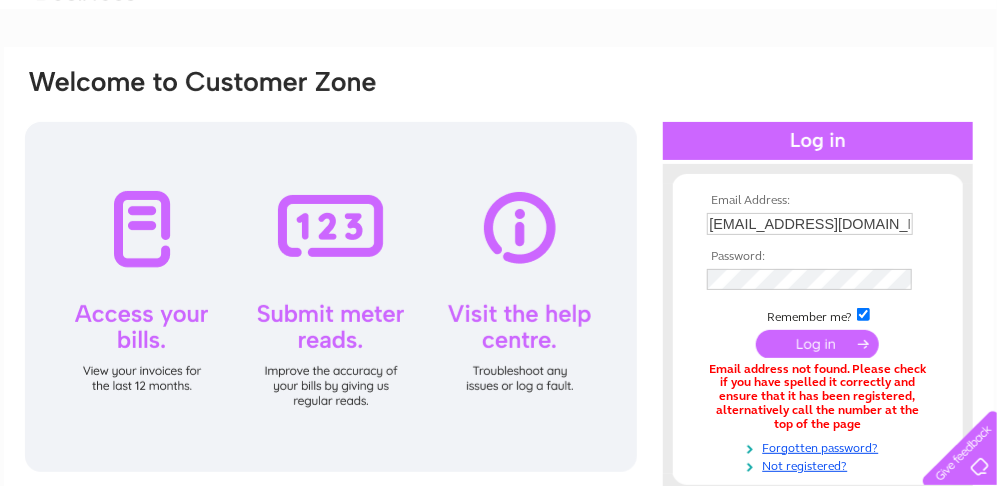 scroll, scrollTop: 105, scrollLeft: 0, axis: vertical 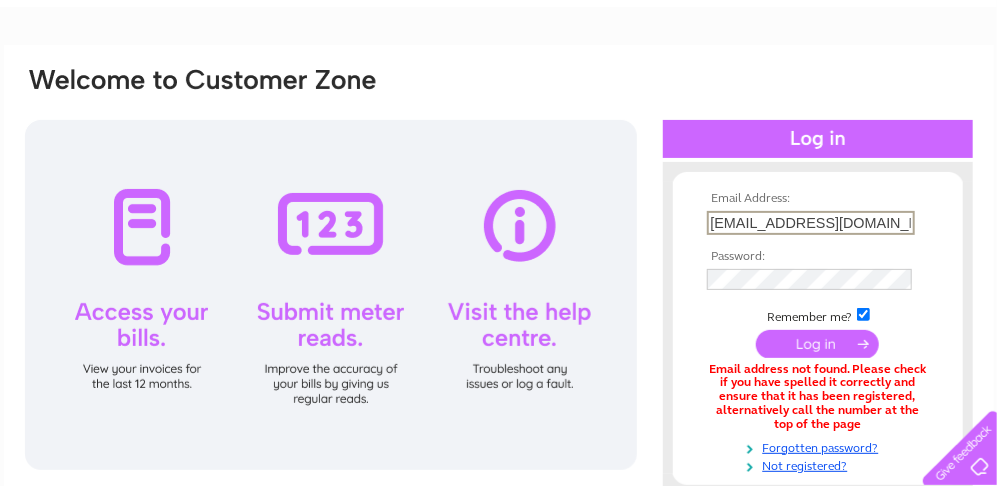 click on "[EMAIL_ADDRESS][DOMAIN_NAME]" at bounding box center [811, 223] 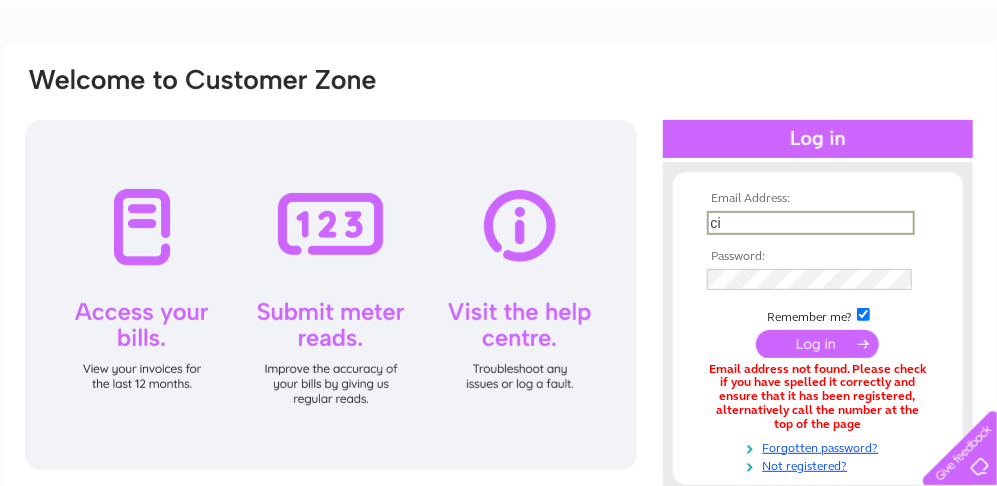 type on "c" 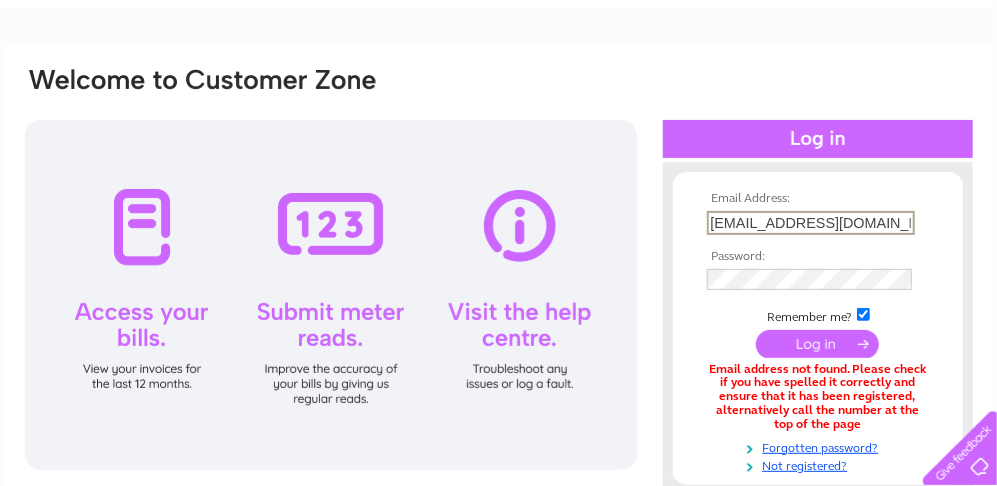 type on "[EMAIL_ADDRESS][DOMAIN_NAME]" 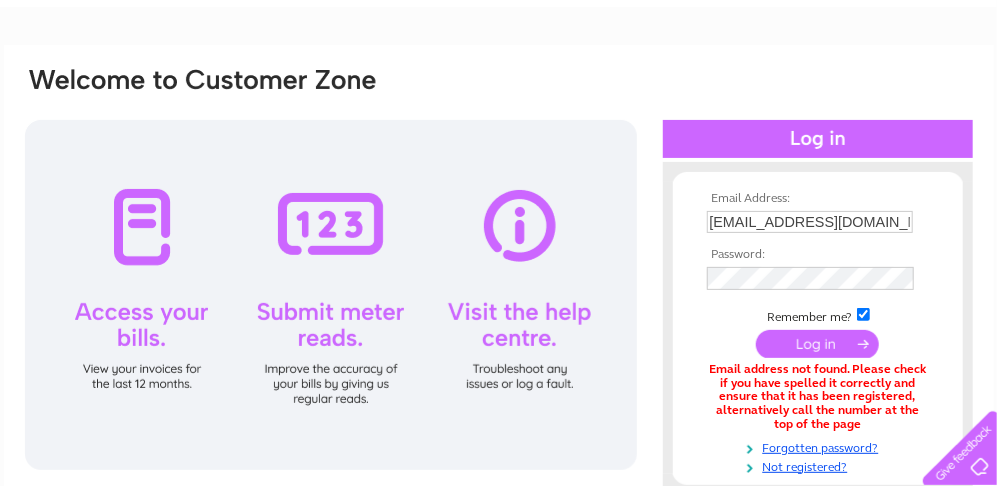 click at bounding box center [817, 344] 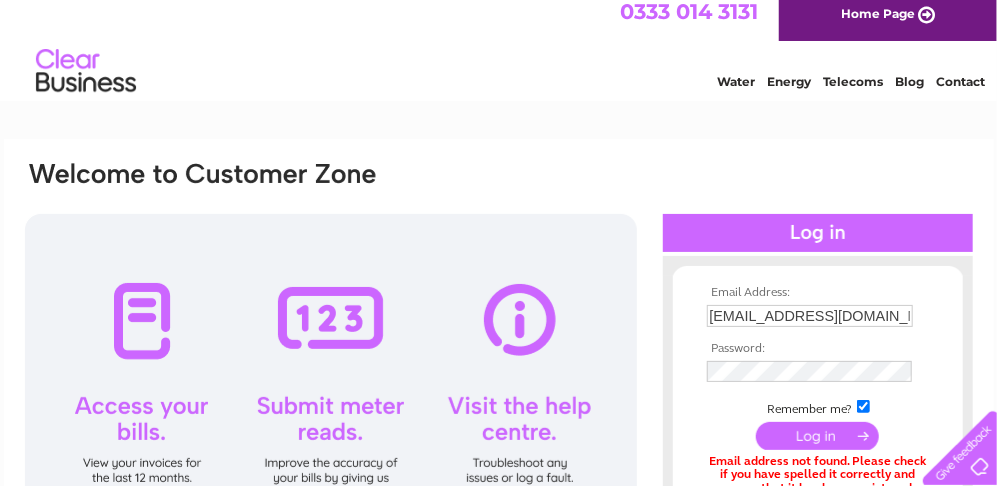 scroll, scrollTop: 0, scrollLeft: 0, axis: both 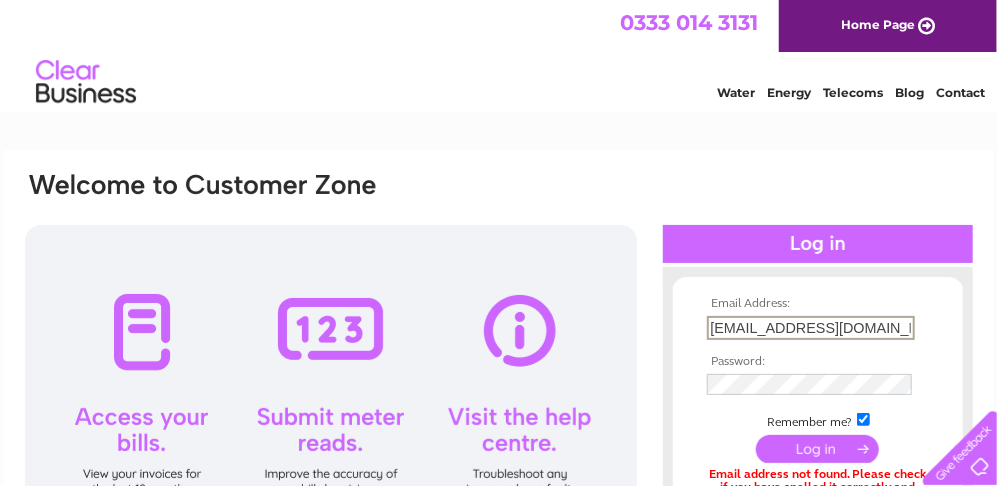 drag, startPoint x: 863, startPoint y: 321, endPoint x: 690, endPoint y: 334, distance: 173.48775 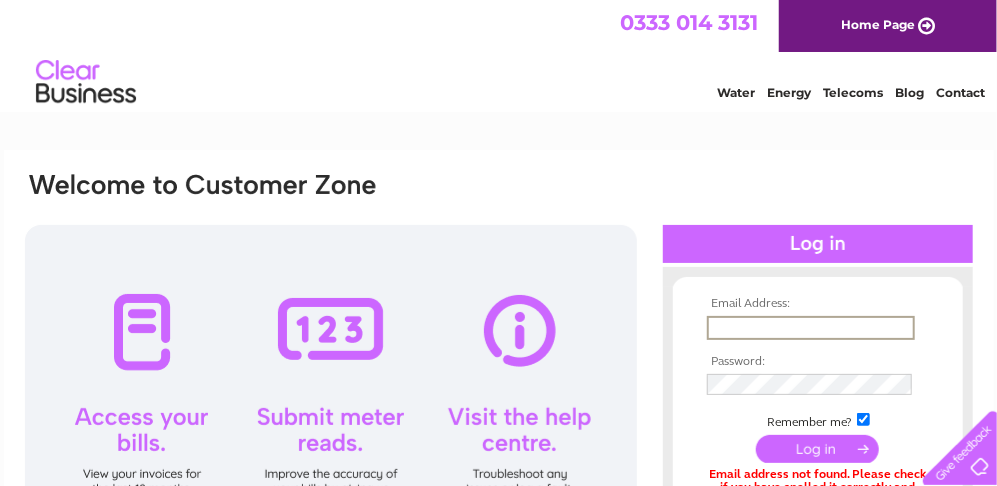 type 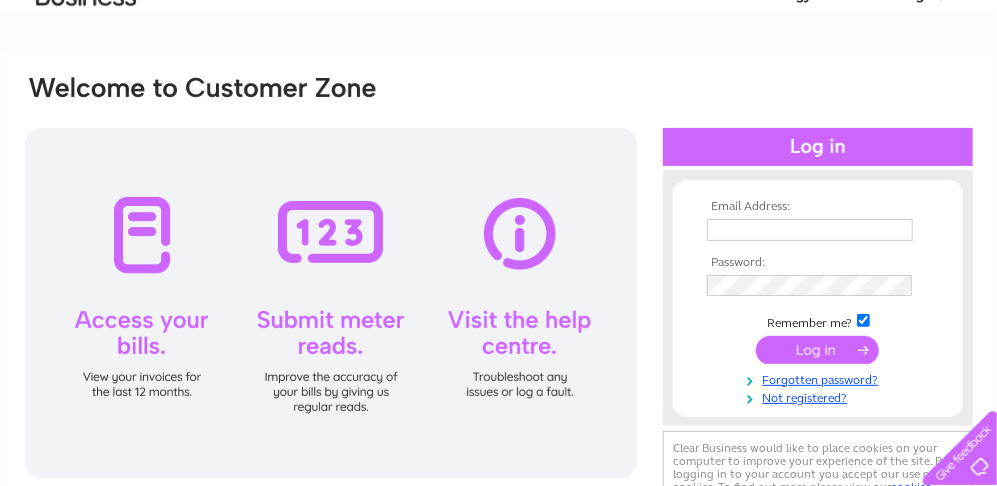scroll, scrollTop: 98, scrollLeft: 0, axis: vertical 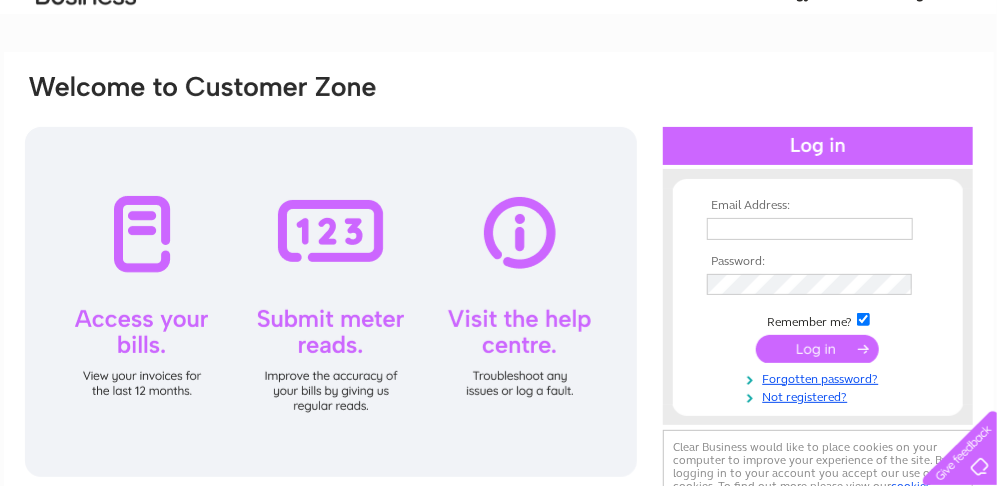 click at bounding box center [810, 229] 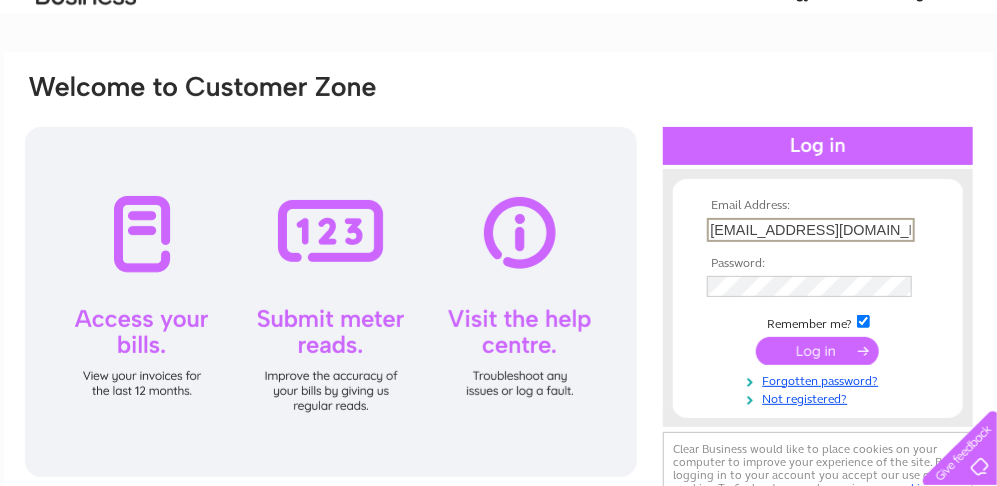 type on "cibreen51@googlemail.com" 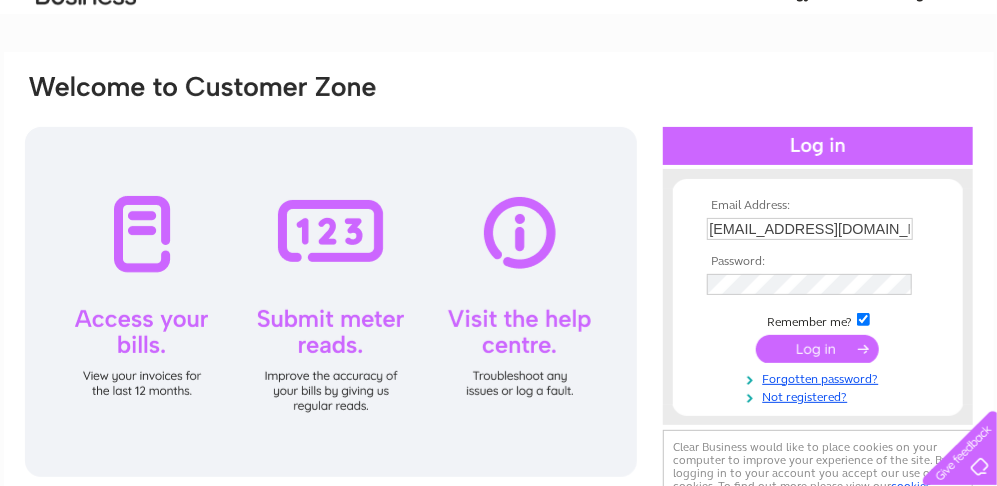 click at bounding box center (817, 349) 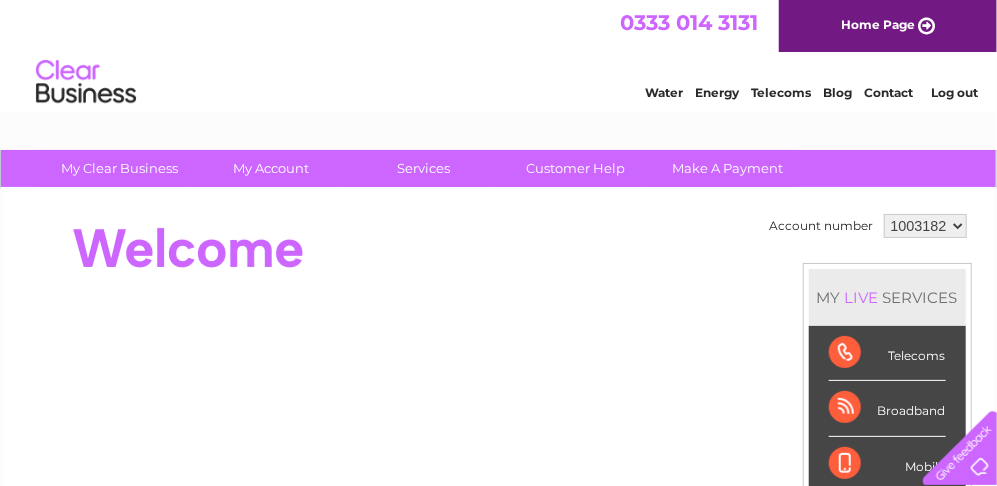 scroll, scrollTop: 0, scrollLeft: 0, axis: both 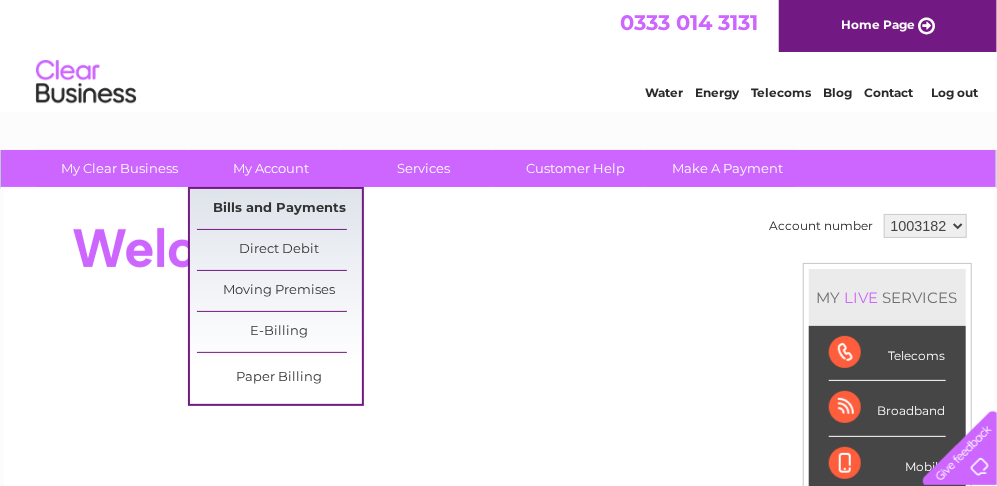 click on "Bills and Payments" at bounding box center [279, 209] 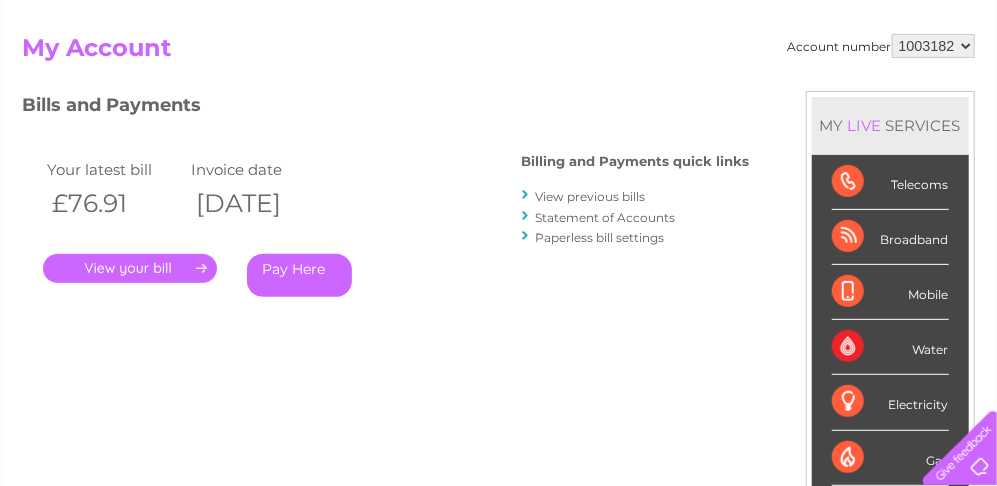 scroll, scrollTop: 198, scrollLeft: 0, axis: vertical 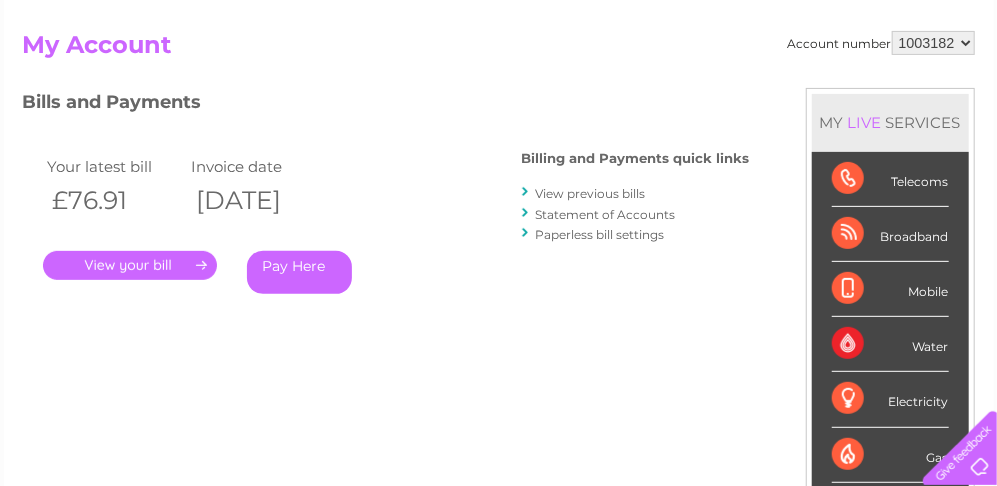 click on "View previous bills" at bounding box center [591, 193] 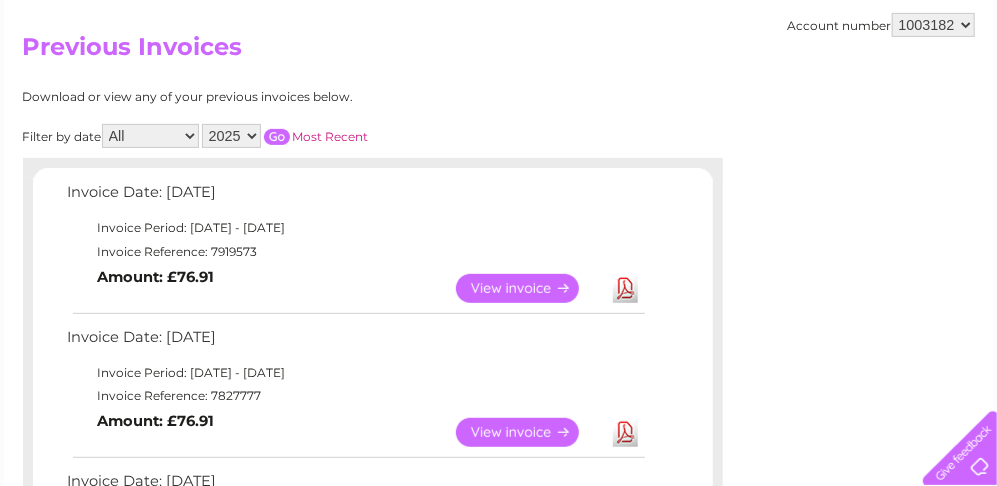 scroll, scrollTop: 198, scrollLeft: 0, axis: vertical 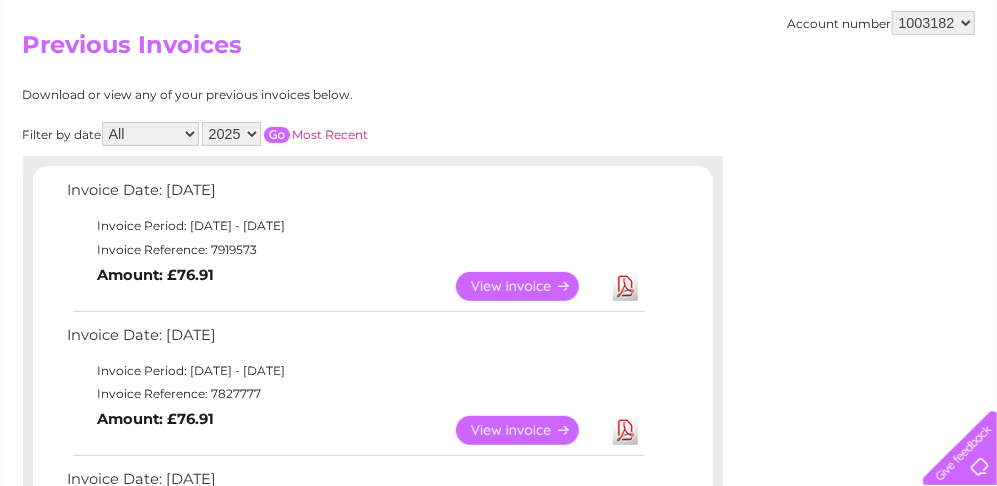 click on "Download" at bounding box center (625, 286) 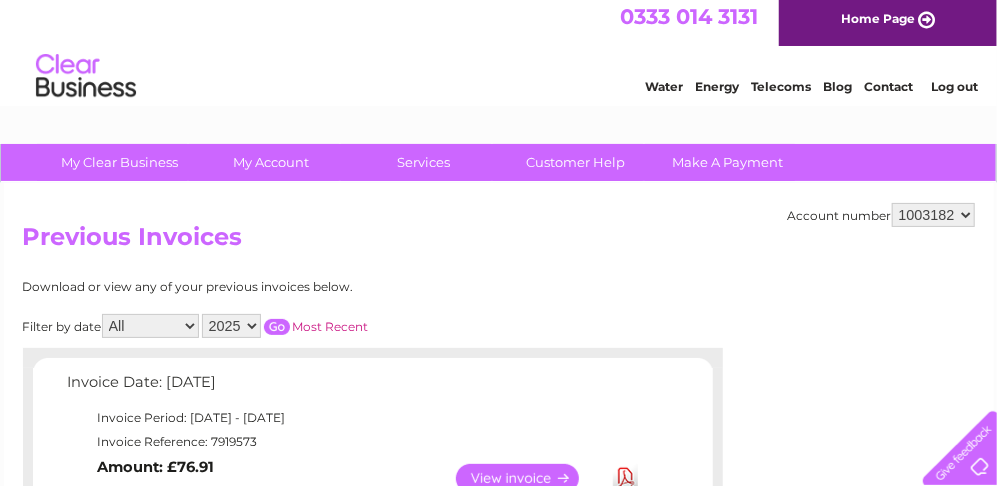 scroll, scrollTop: 0, scrollLeft: 0, axis: both 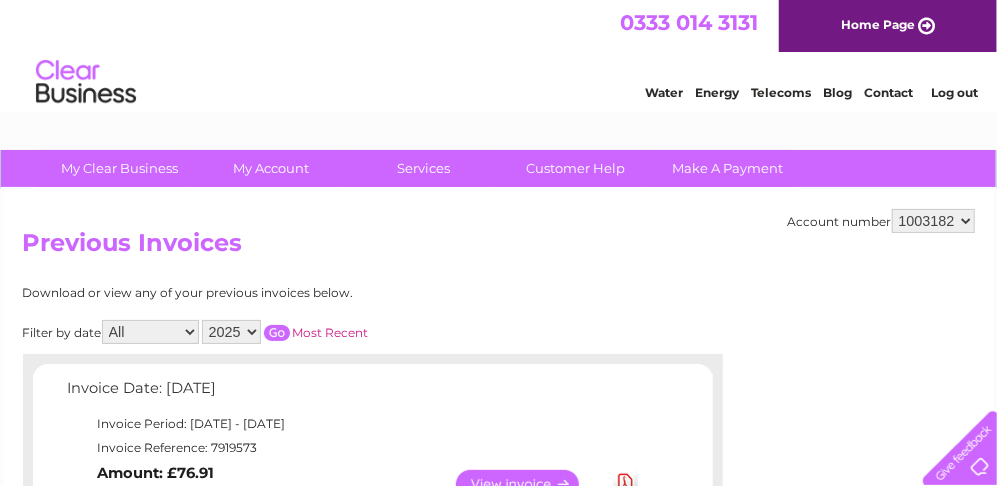 click on "Log out" at bounding box center [954, 92] 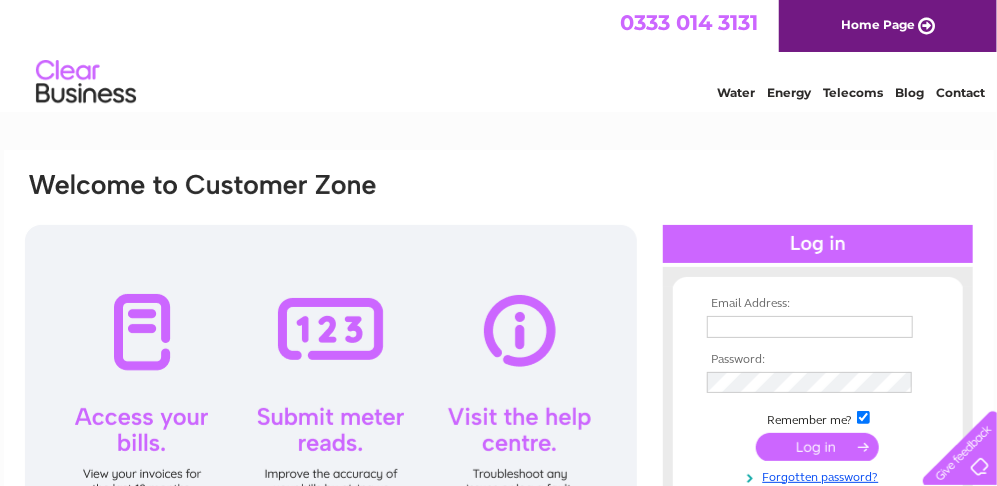 scroll, scrollTop: 0, scrollLeft: 0, axis: both 